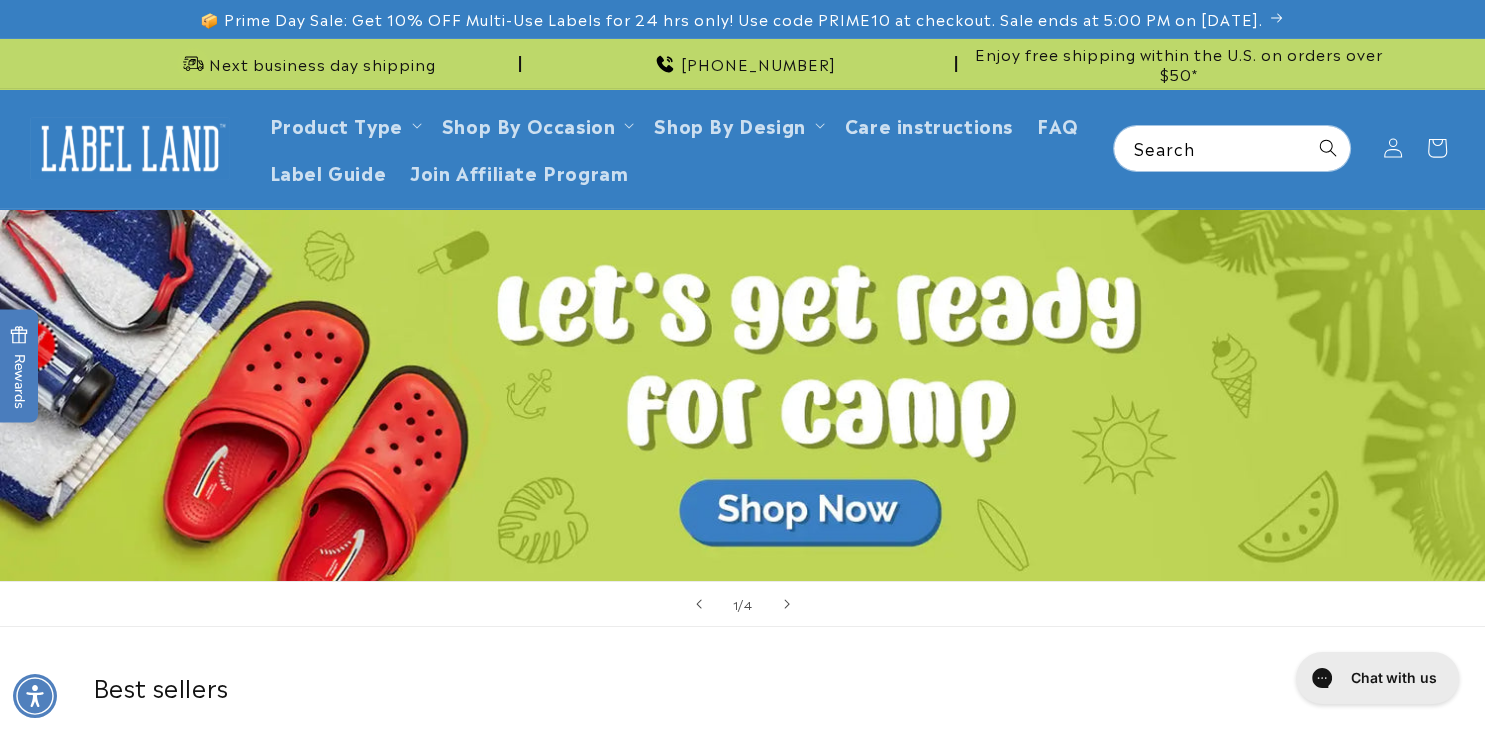 scroll, scrollTop: 0, scrollLeft: 0, axis: both 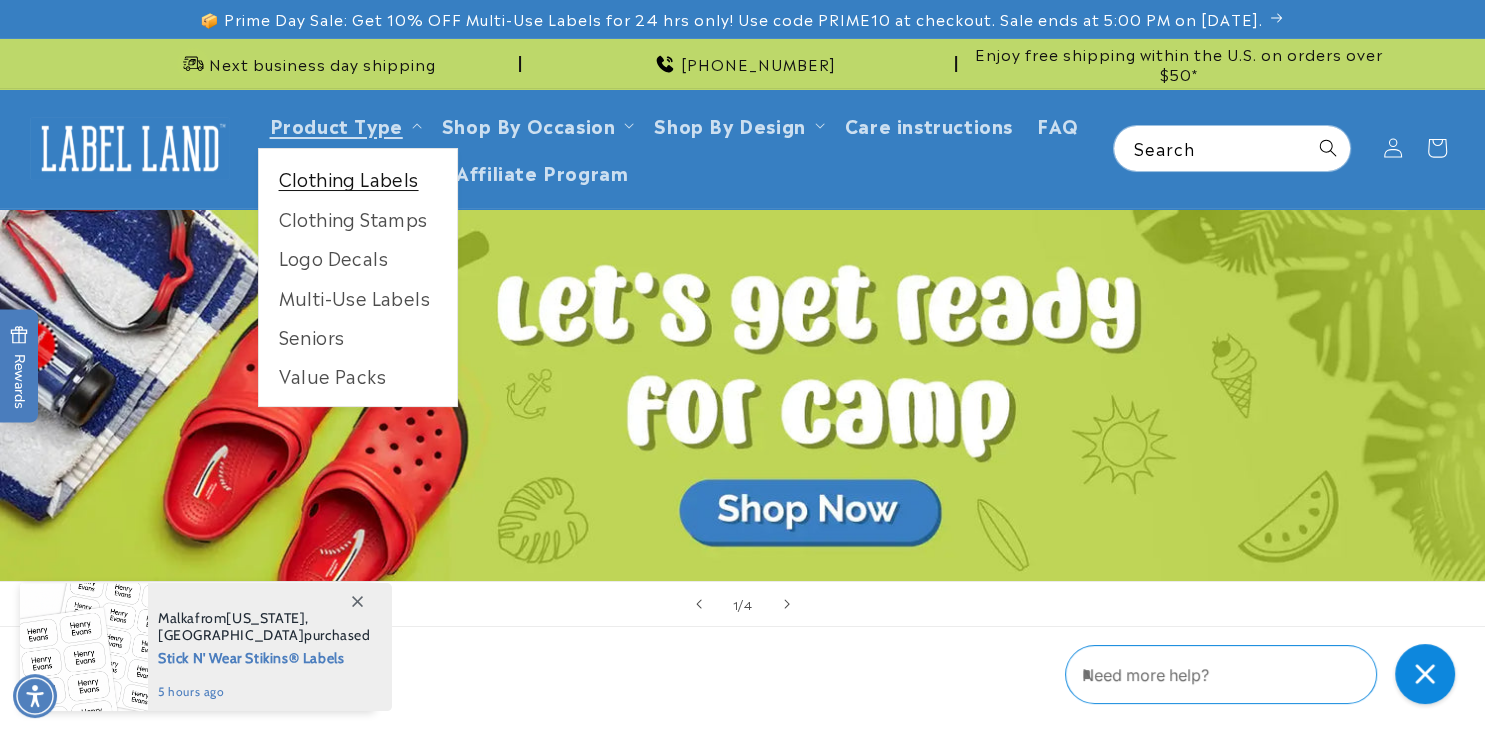 click on "Clothing Labels" at bounding box center (358, 178) 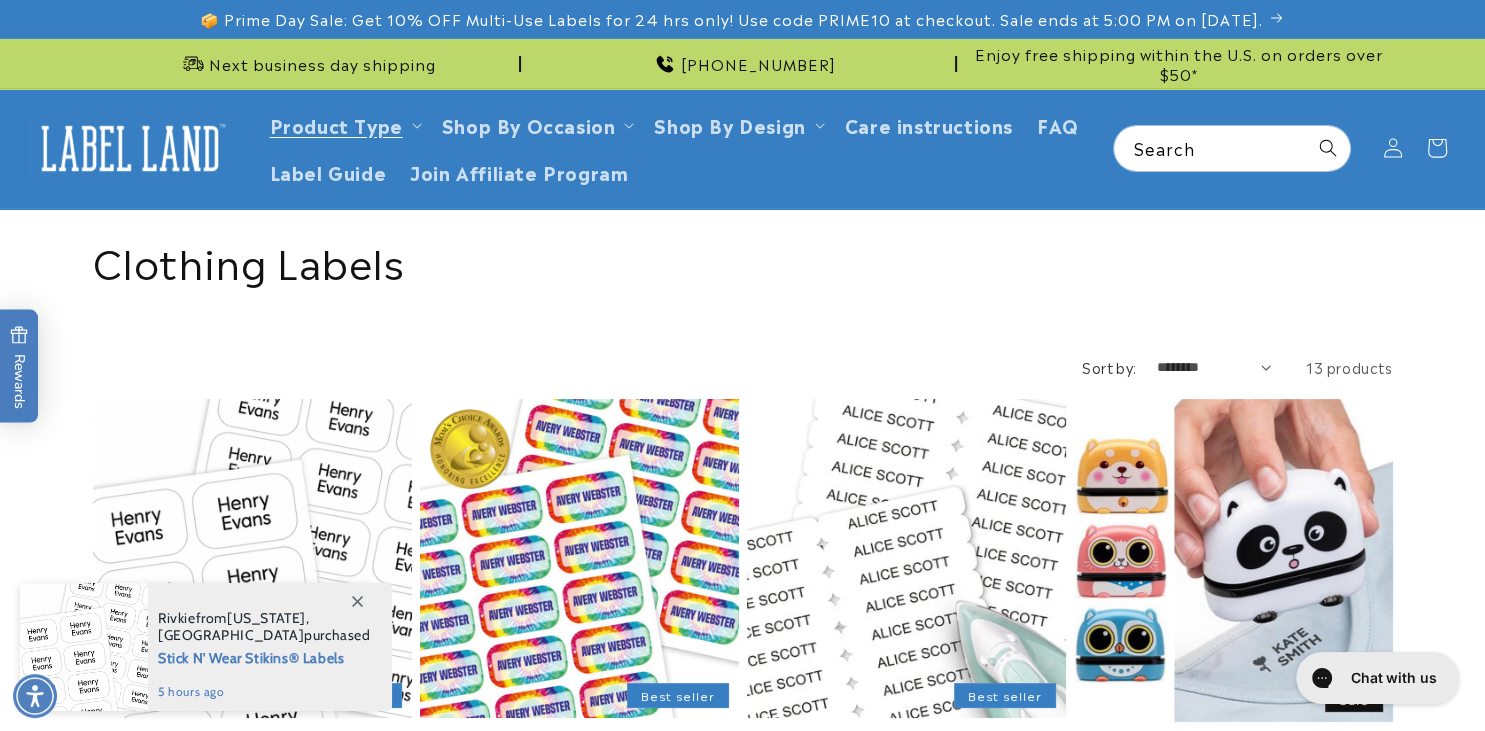 scroll, scrollTop: 0, scrollLeft: 0, axis: both 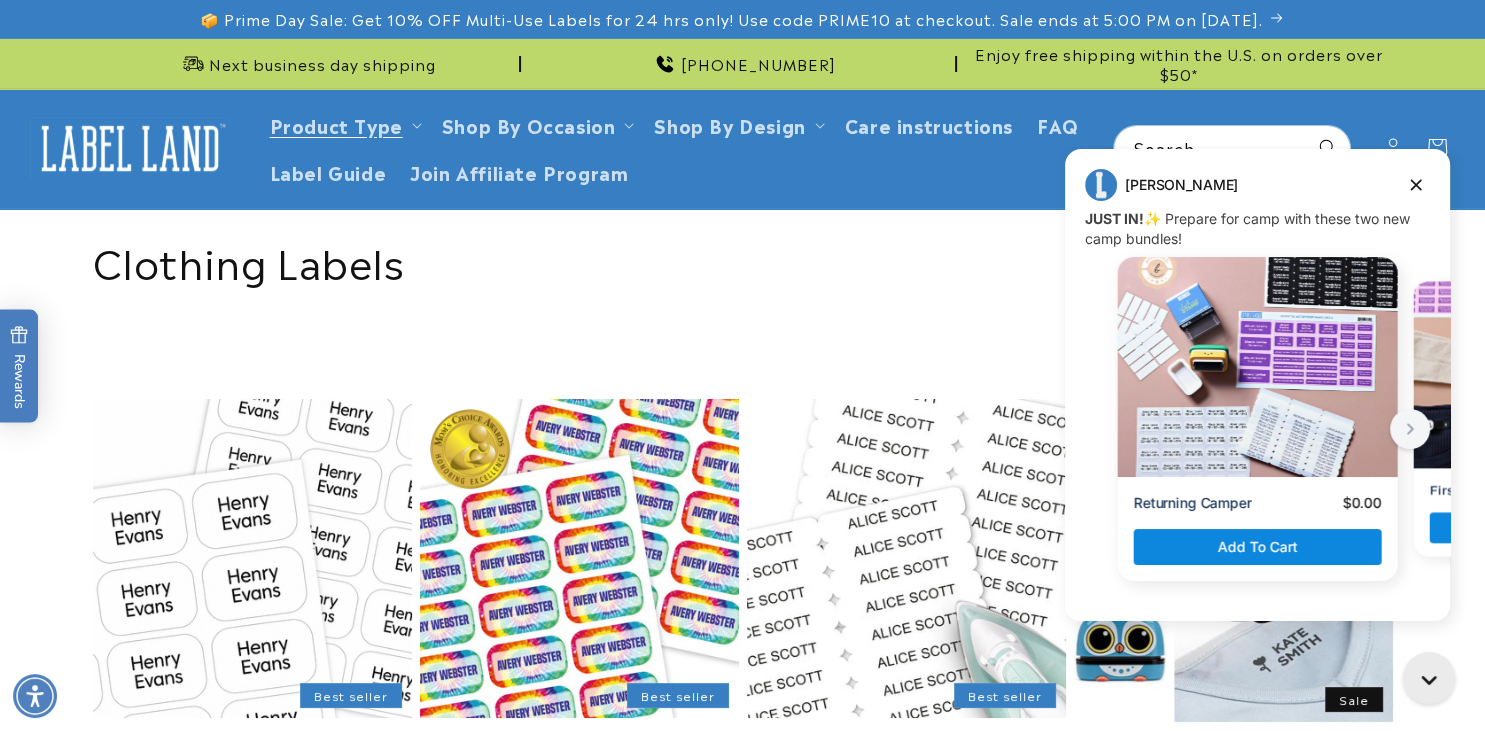 click on "Collection:  Clothing Labels" at bounding box center (743, 260) 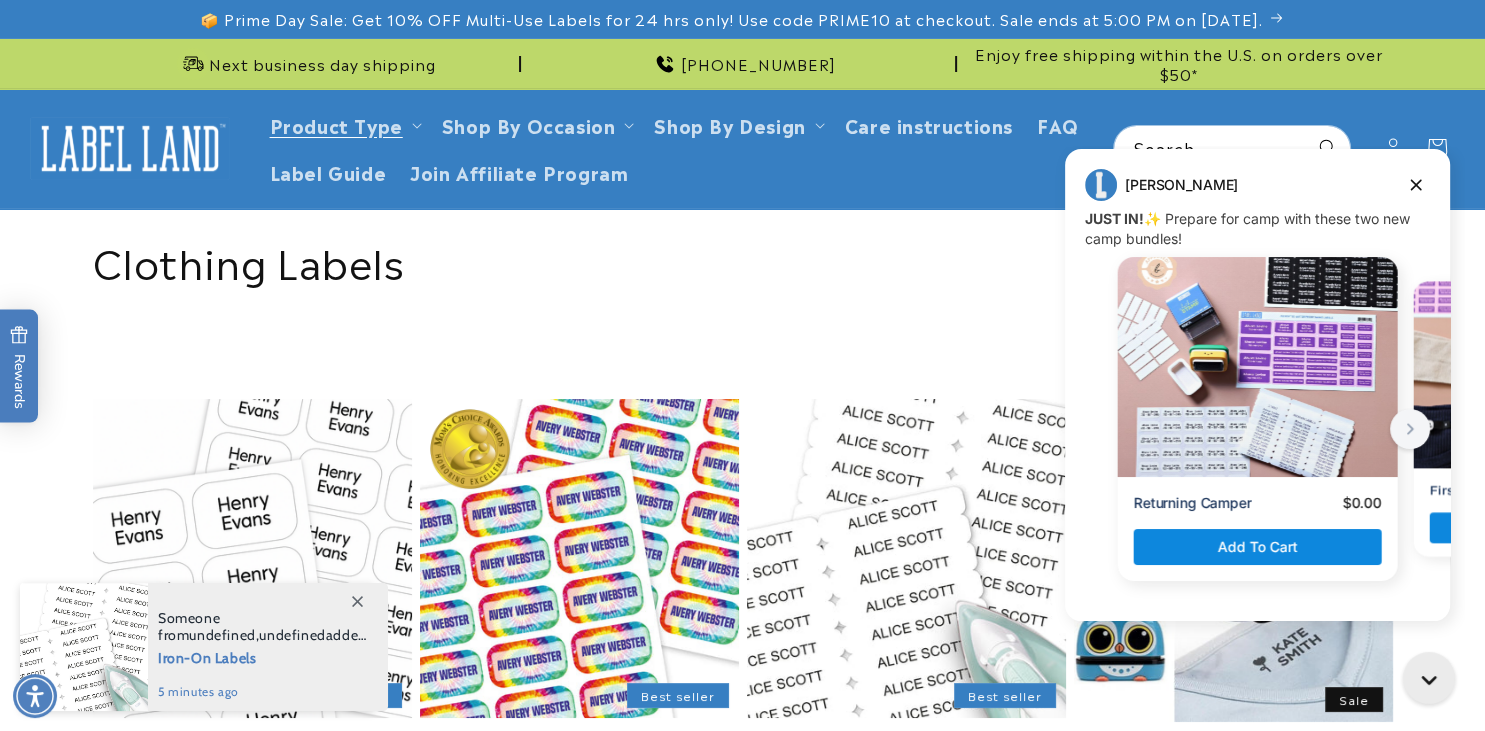 click on "Collection:  Clothing Labels" at bounding box center (743, 260) 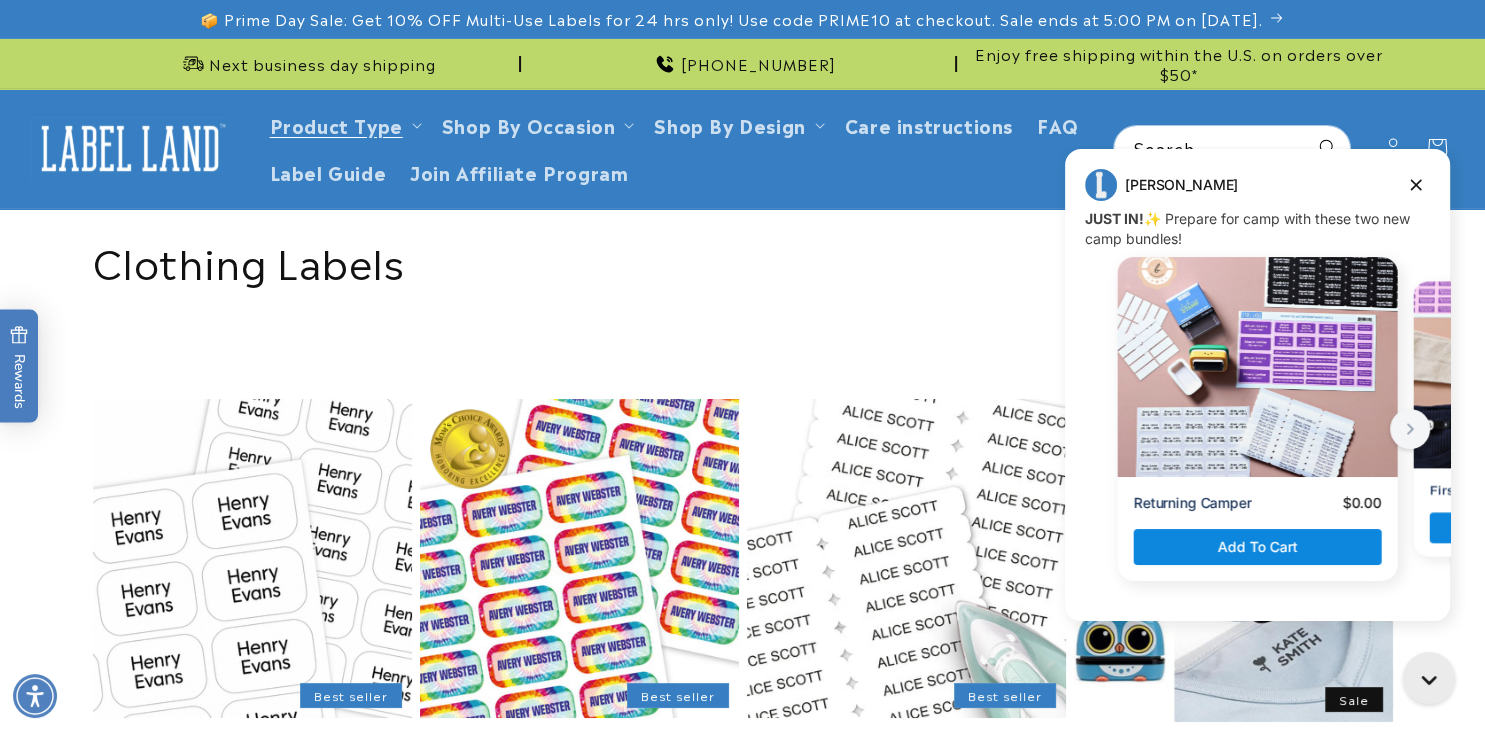 click on "Collection:  Clothing Labels" at bounding box center (743, 260) 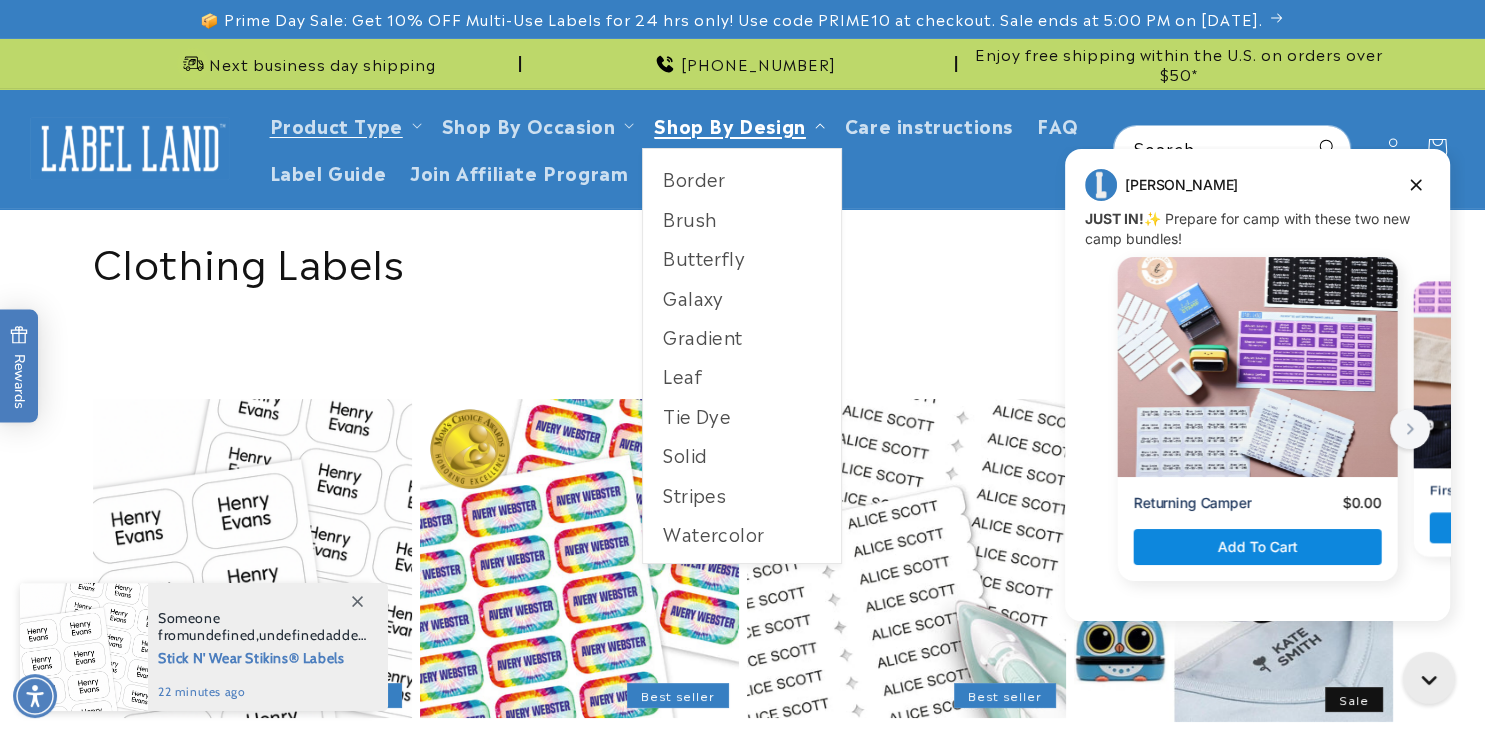 click on "Shop By Design" at bounding box center (729, 124) 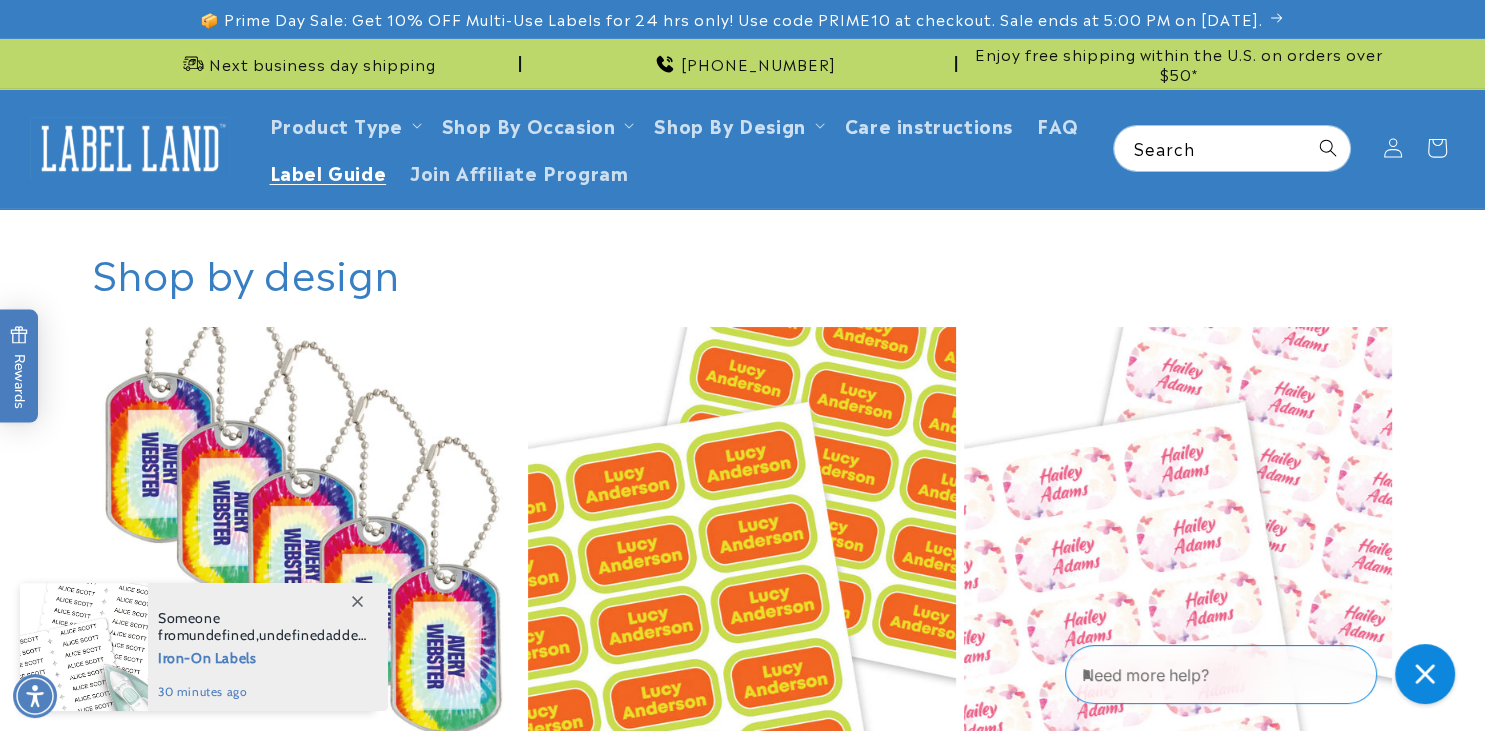 scroll, scrollTop: 0, scrollLeft: 0, axis: both 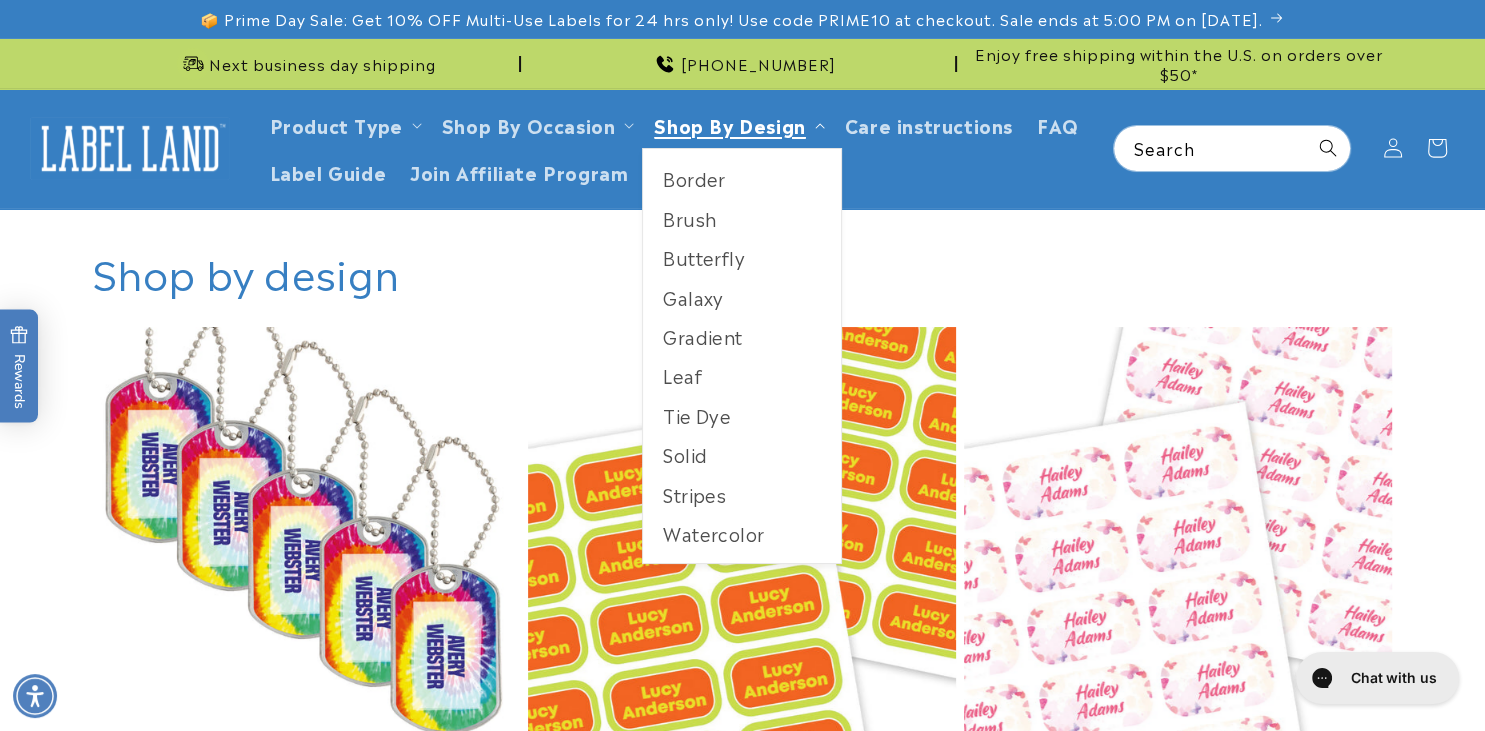 click on "Shop By Design" at bounding box center (729, 124) 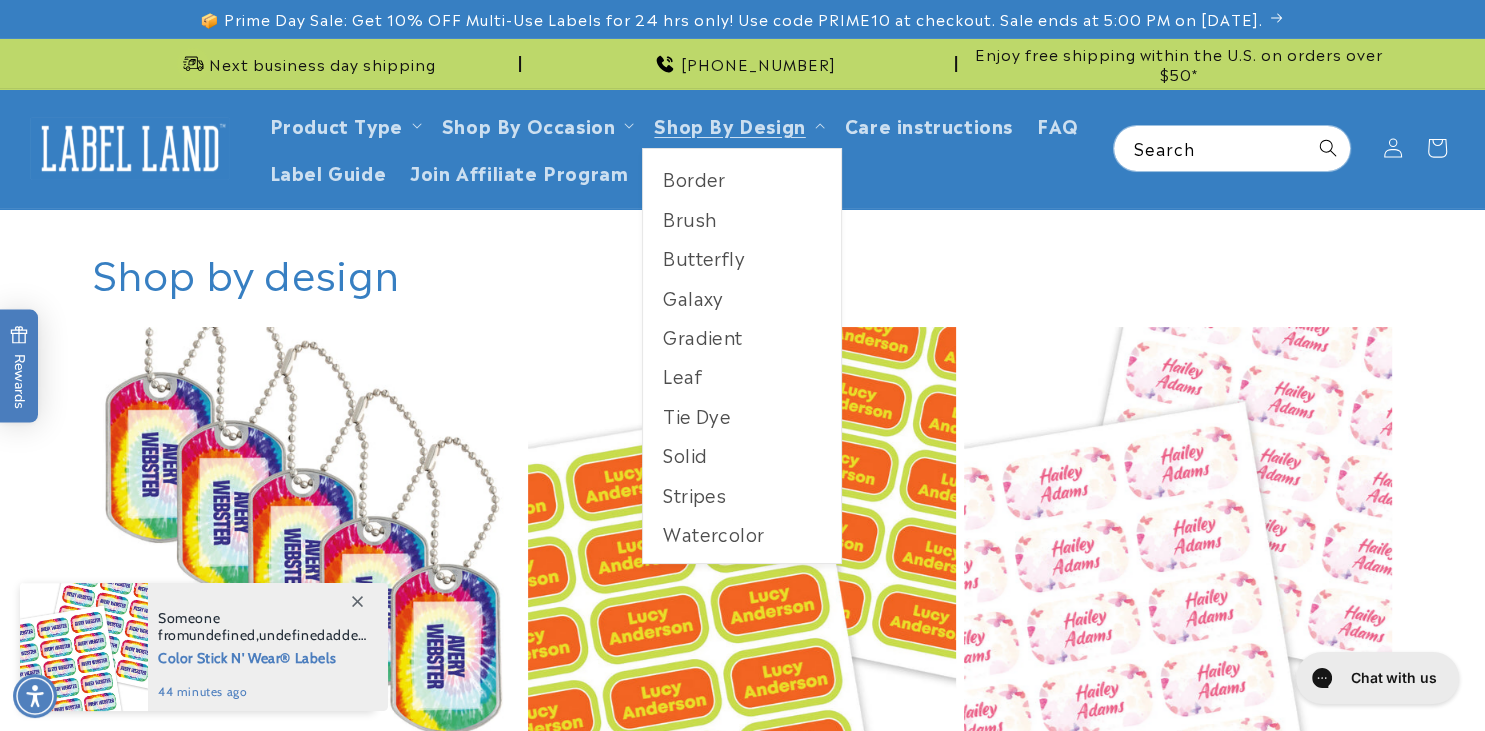 scroll, scrollTop: 0, scrollLeft: 0, axis: both 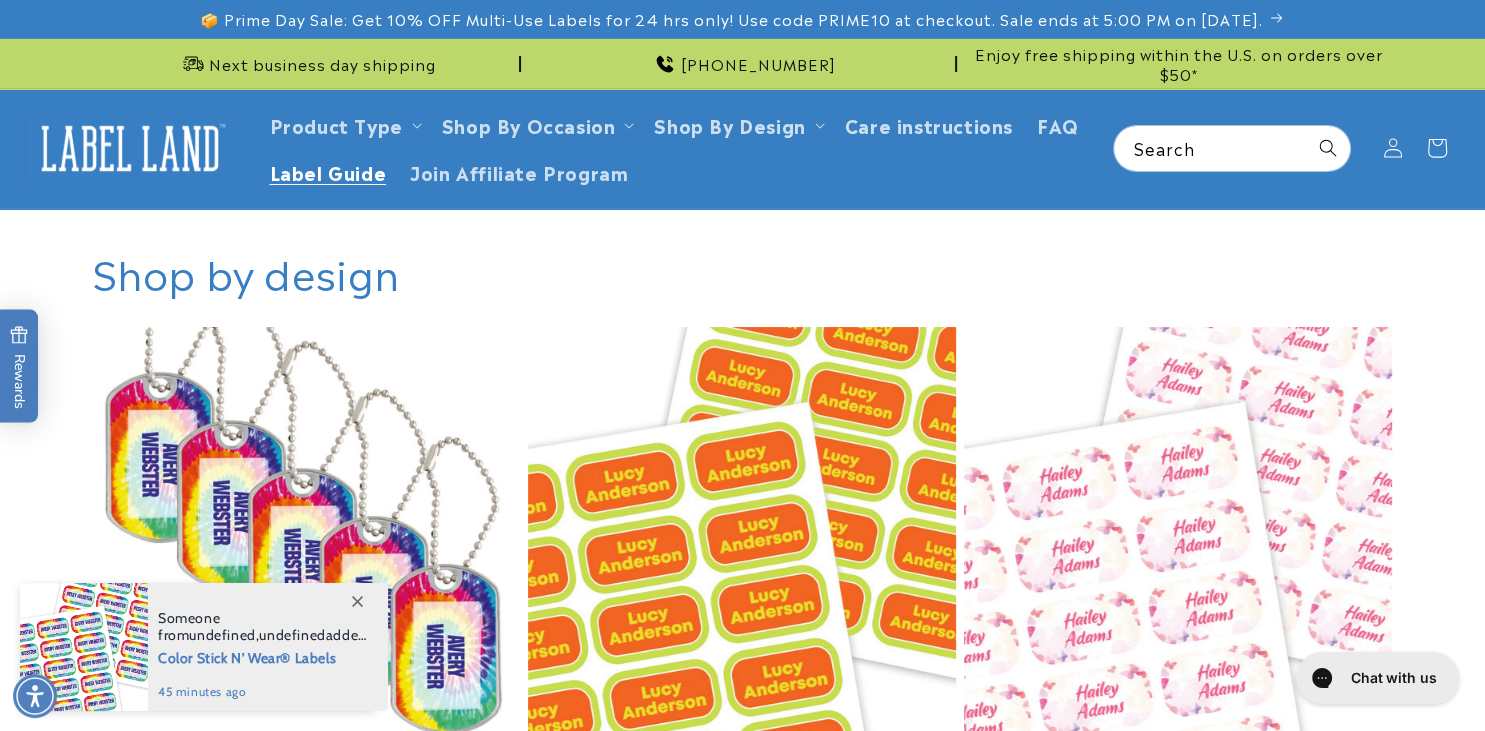 click on "Label Guide" at bounding box center [328, 171] 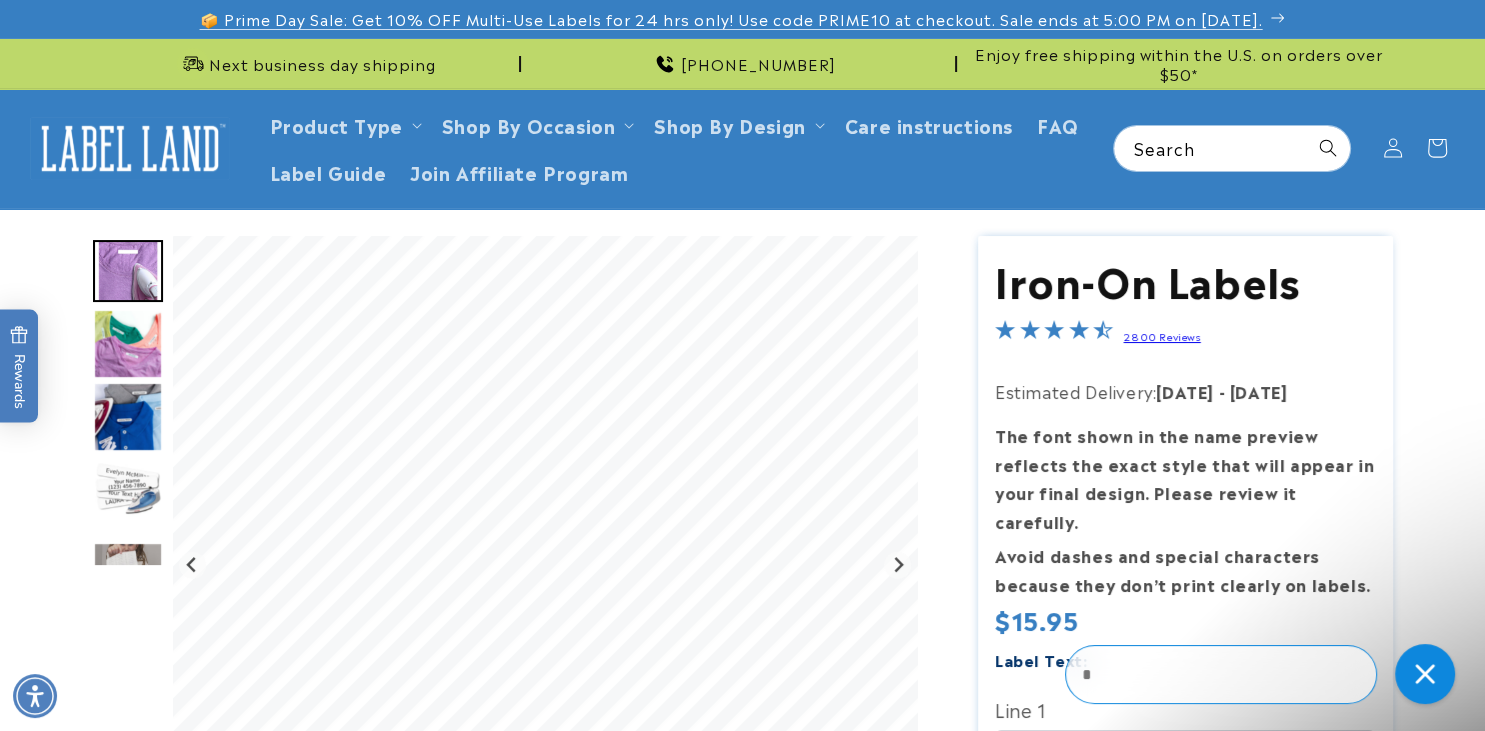 scroll, scrollTop: 0, scrollLeft: 0, axis: both 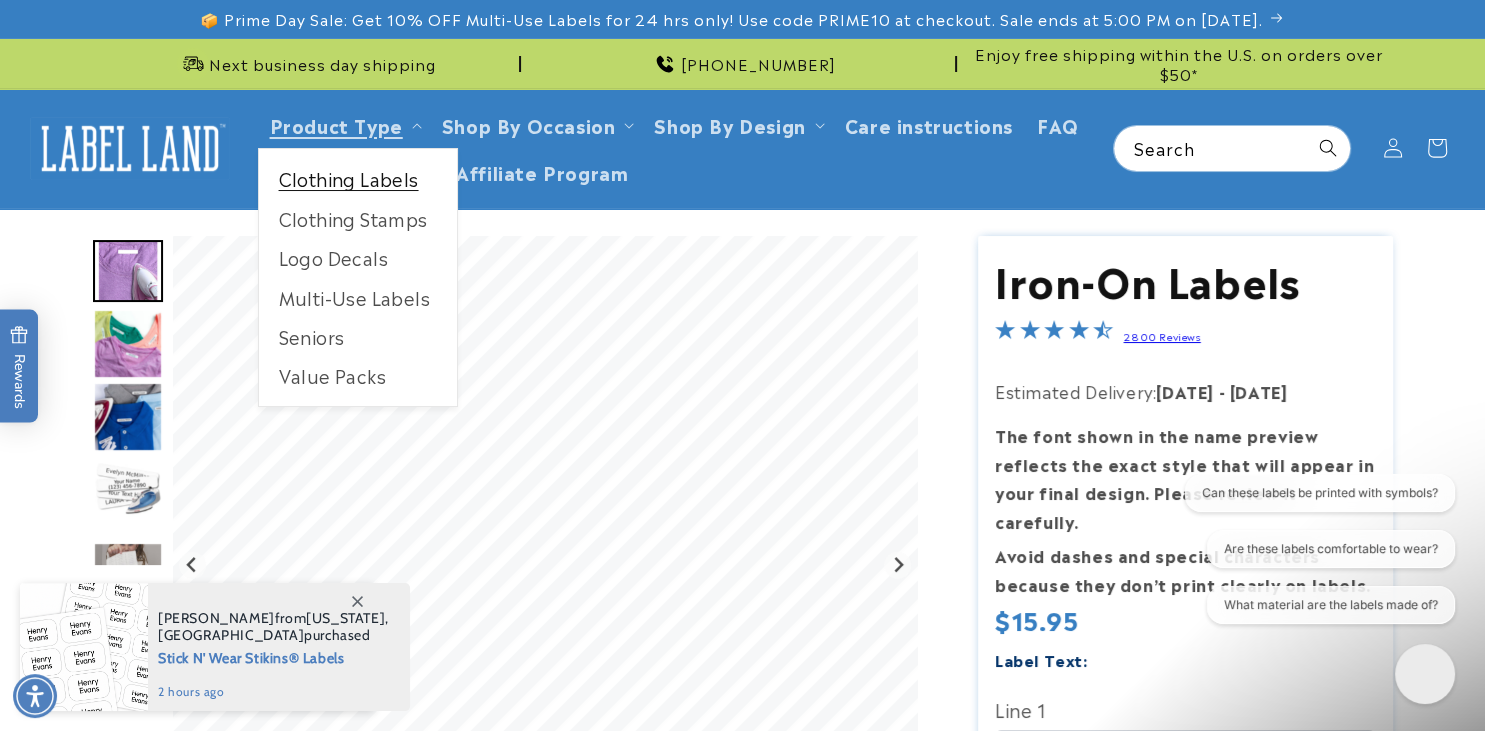 click on "Clothing Labels" at bounding box center (358, 178) 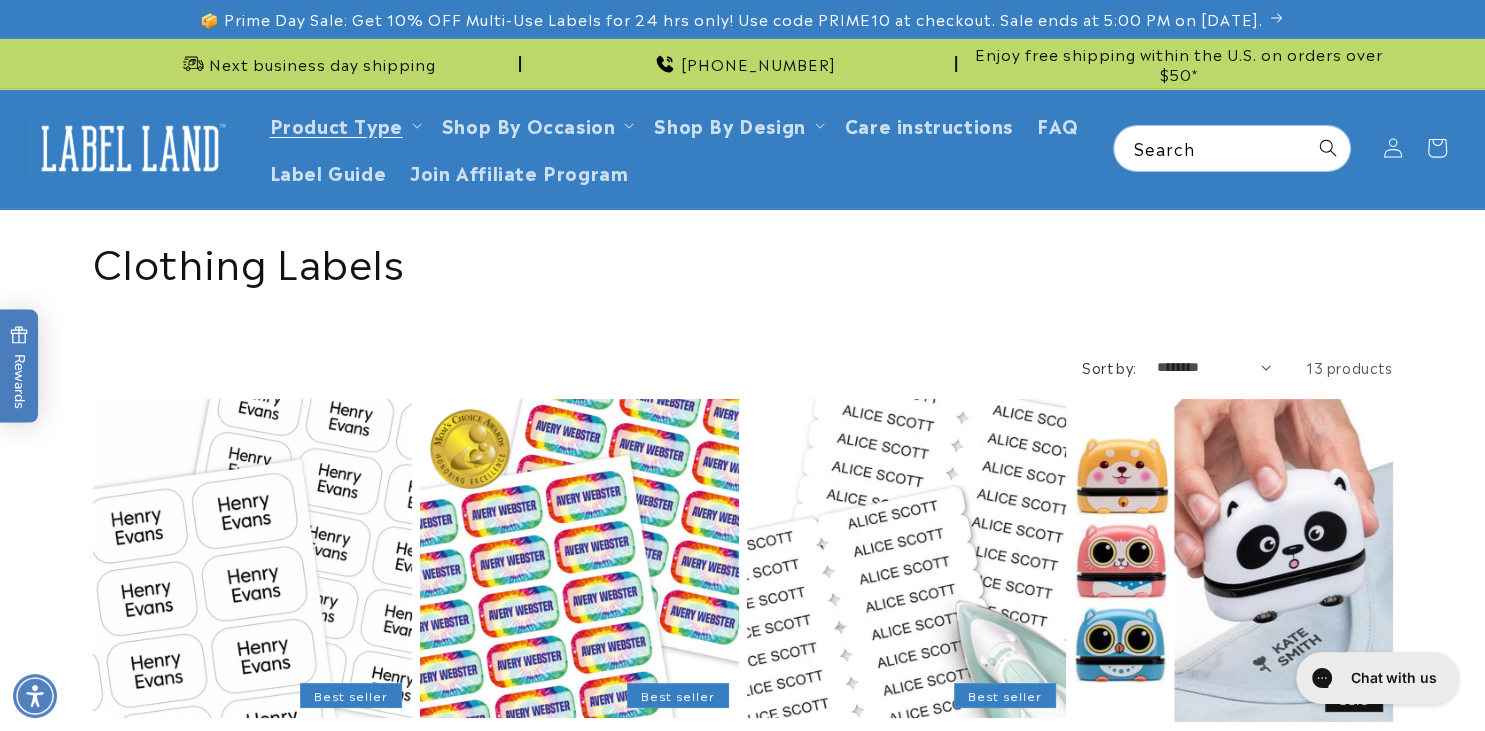 scroll, scrollTop: 0, scrollLeft: 0, axis: both 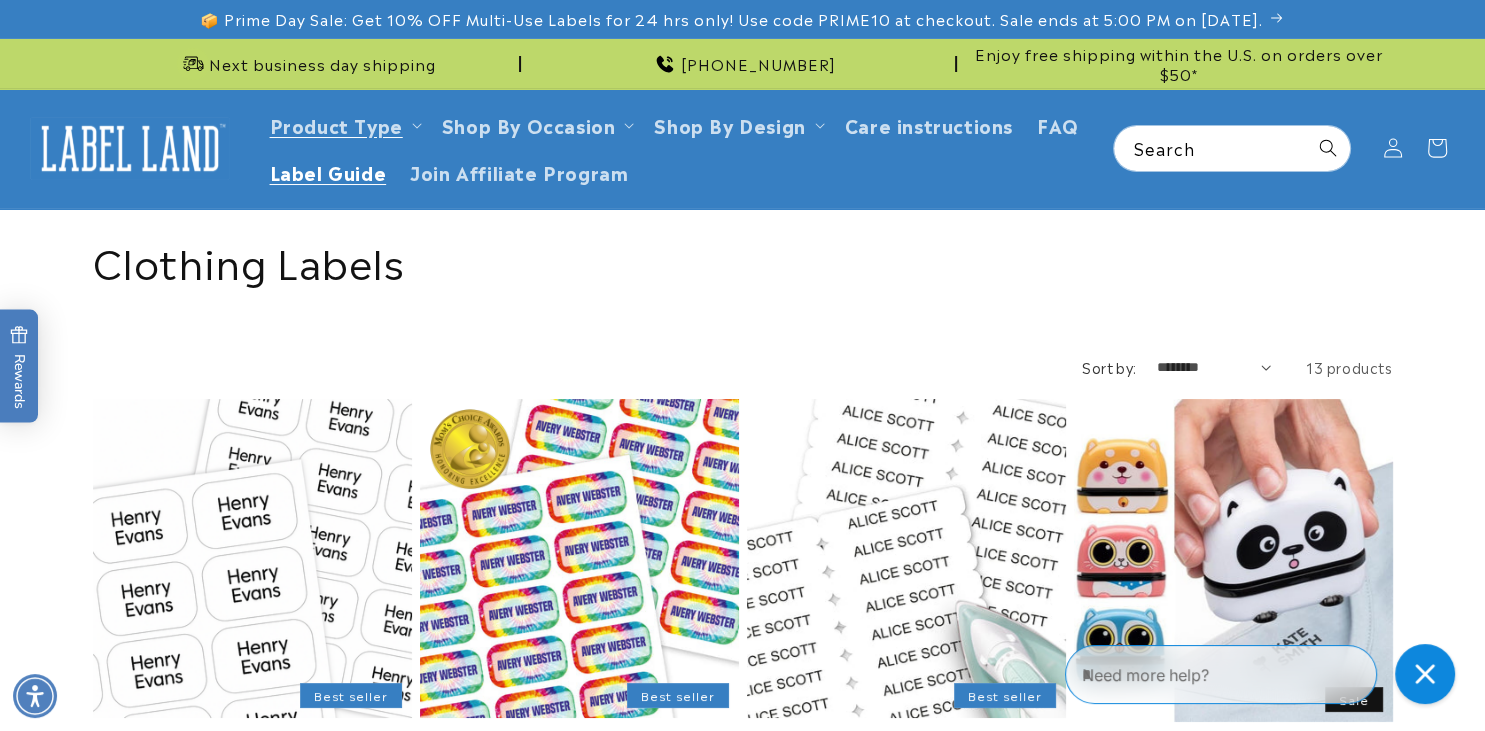 click on "Label Guide" at bounding box center (328, 171) 